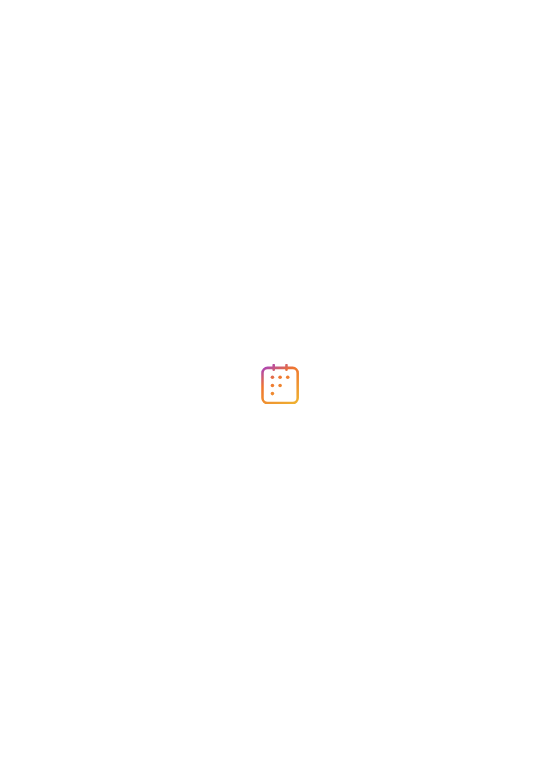 scroll, scrollTop: 0, scrollLeft: 0, axis: both 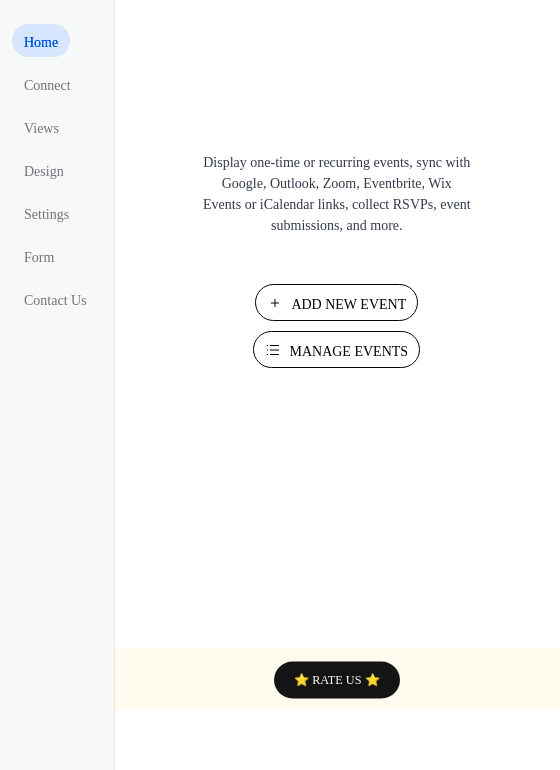 click on "Add New Event" at bounding box center [348, 304] 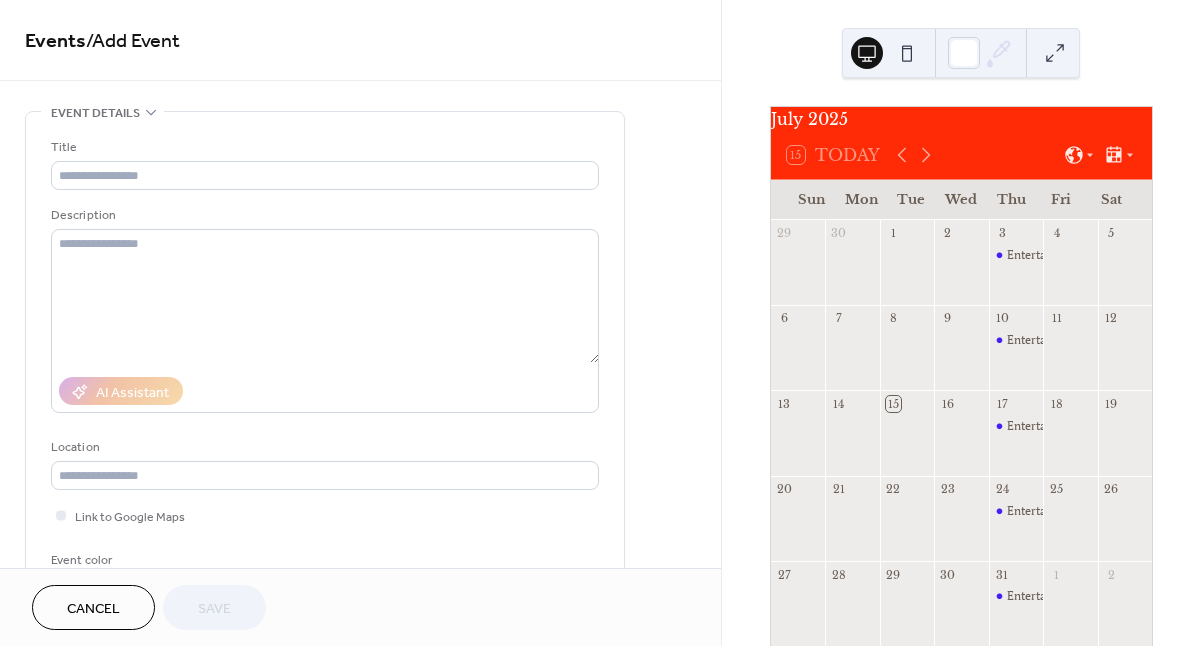 scroll, scrollTop: 0, scrollLeft: 0, axis: both 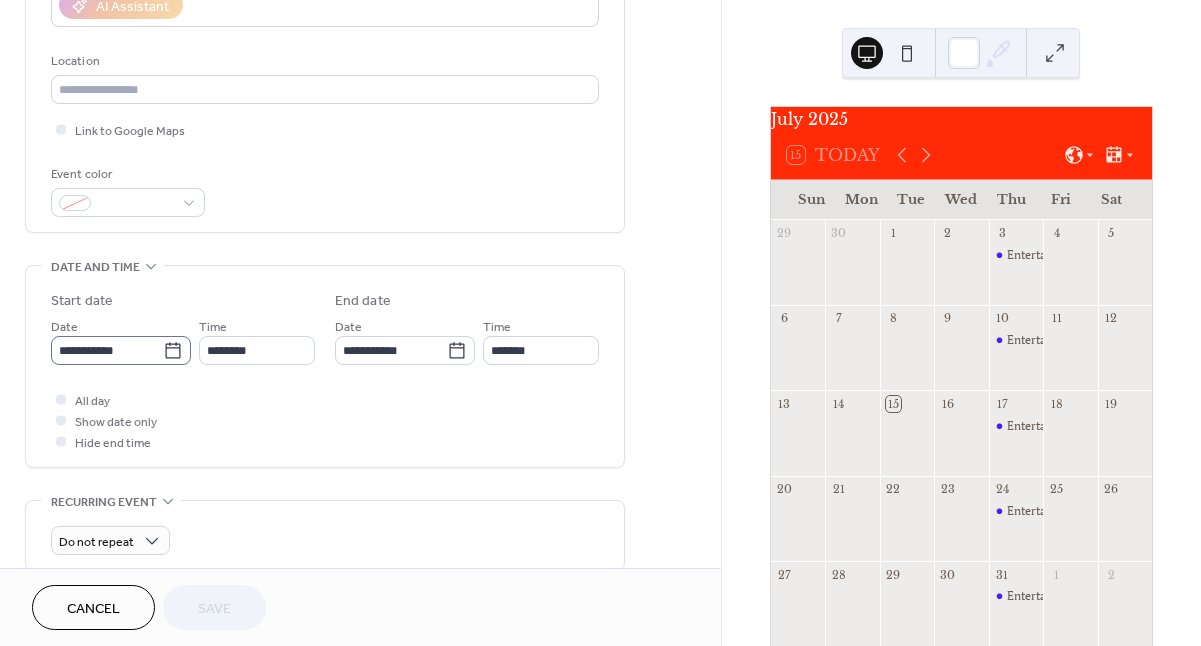 click 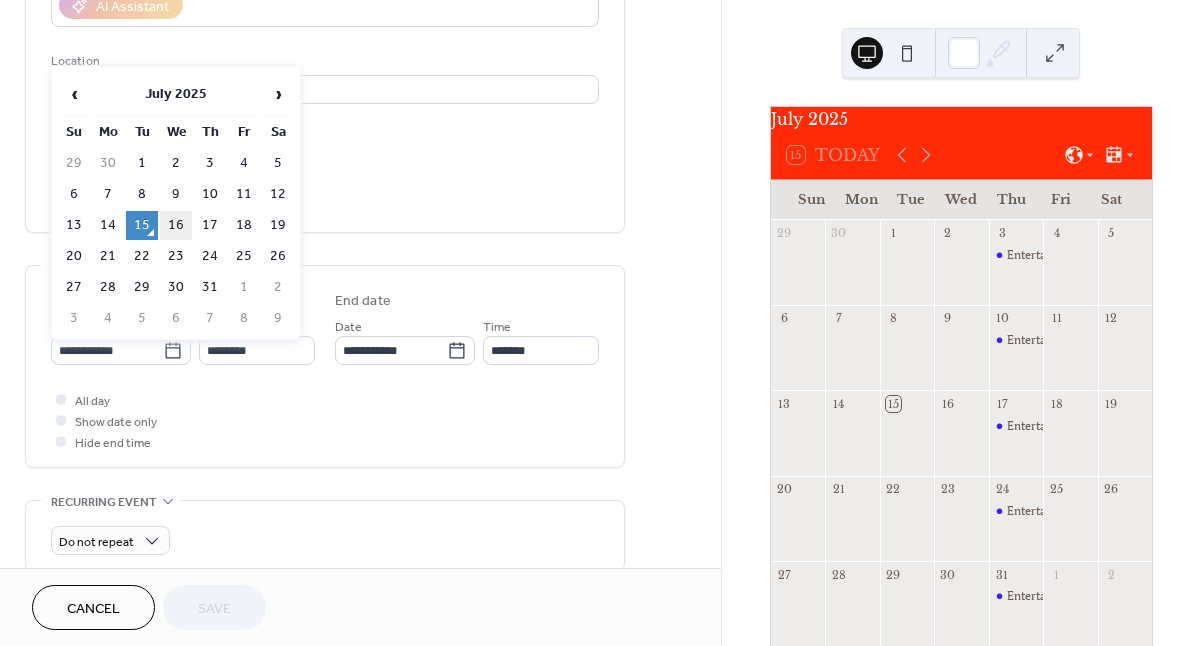 click on "16" at bounding box center (176, 225) 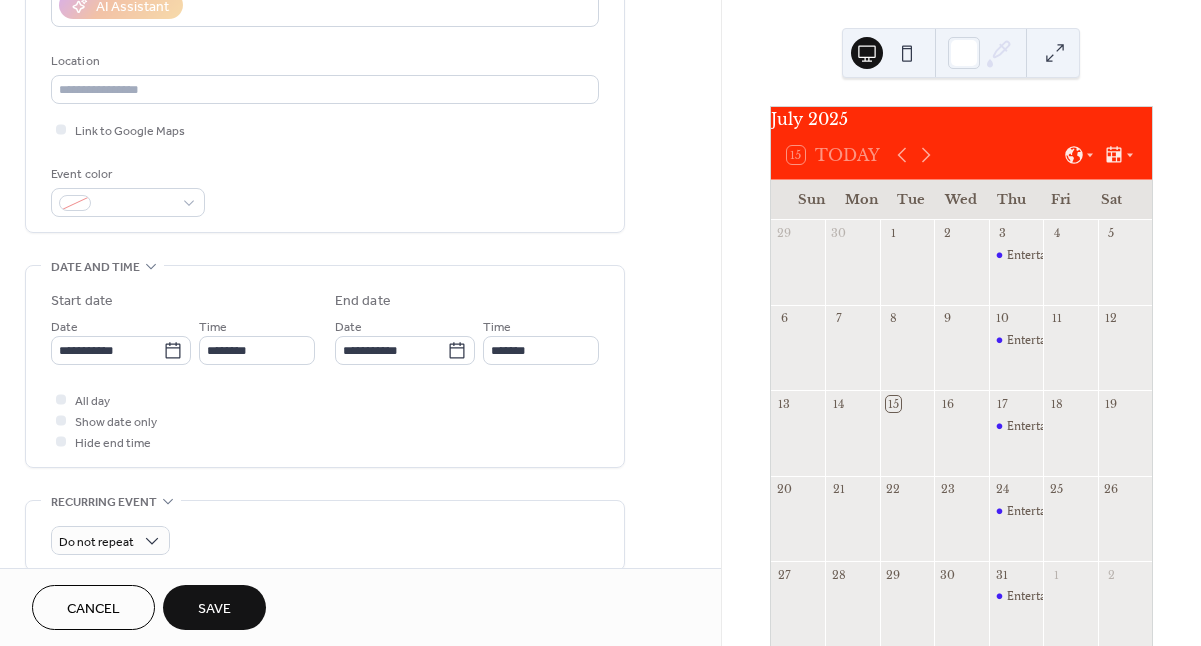 type on "**********" 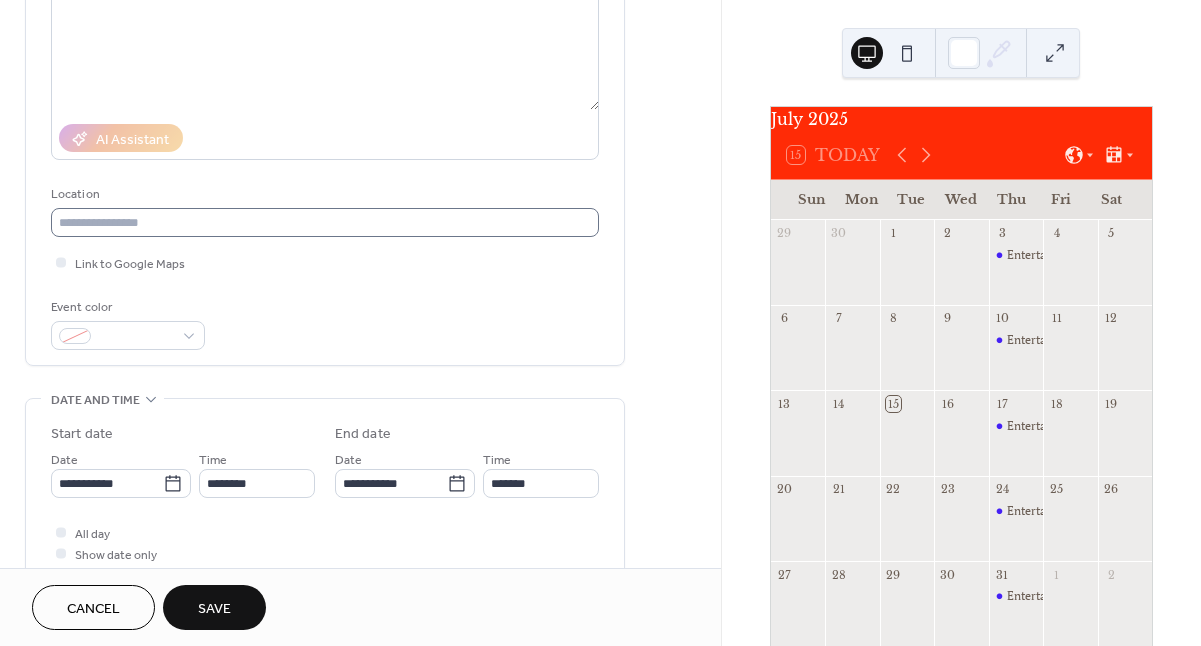 scroll, scrollTop: 286, scrollLeft: 0, axis: vertical 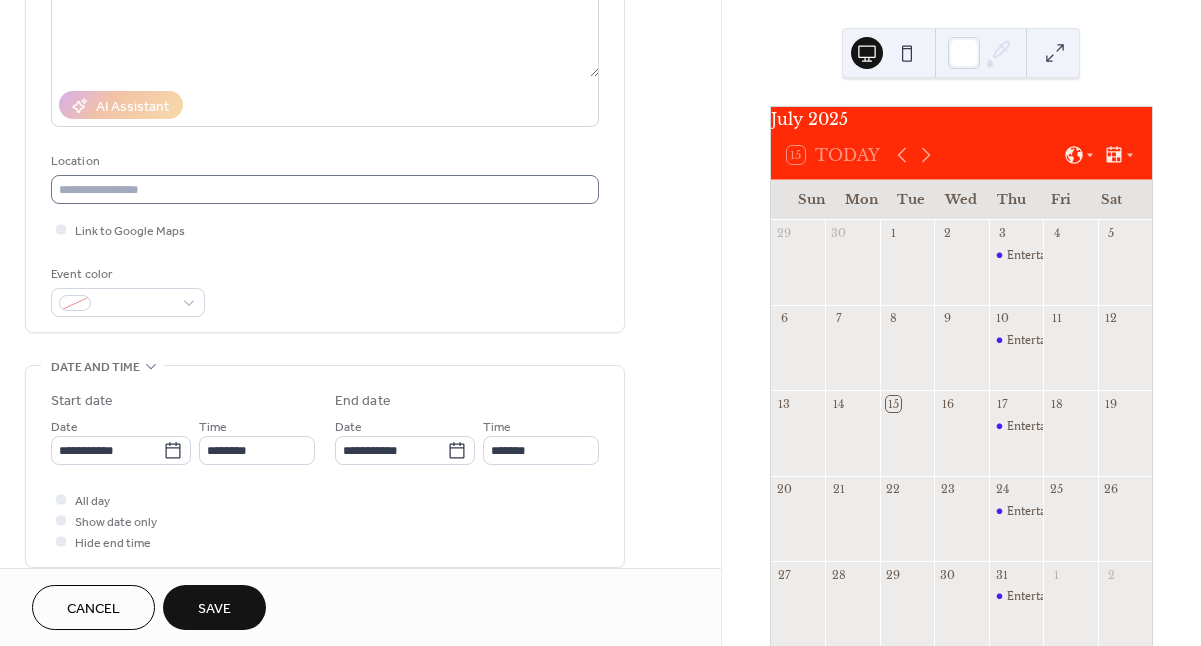type on "**********" 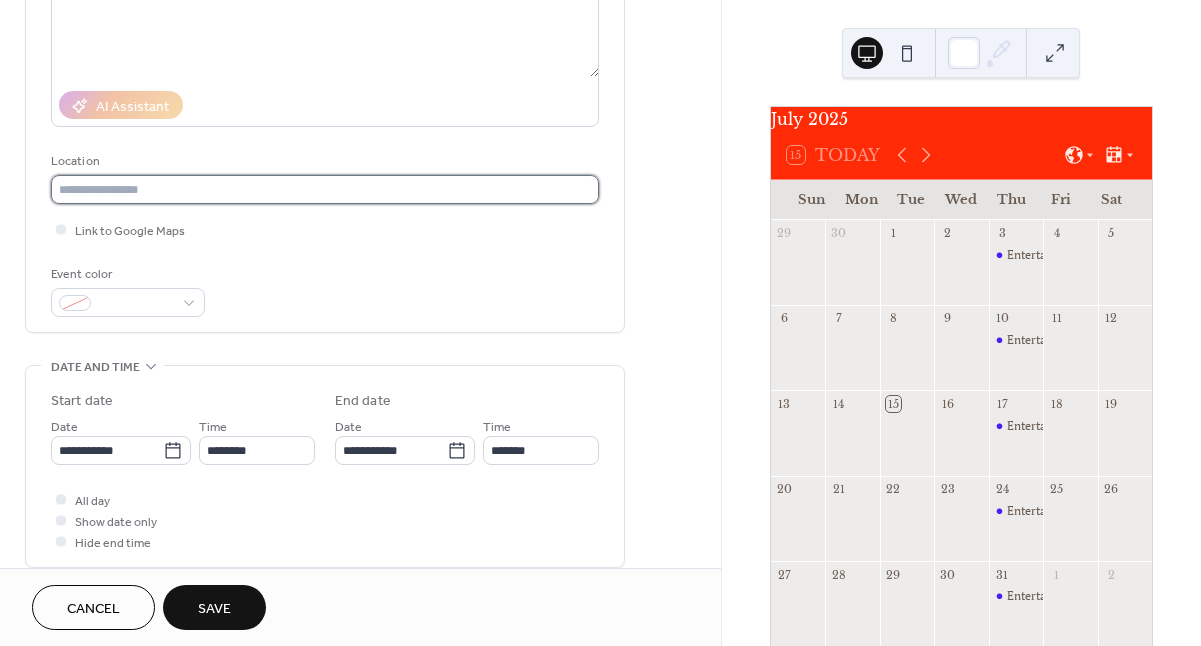 click at bounding box center (325, 189) 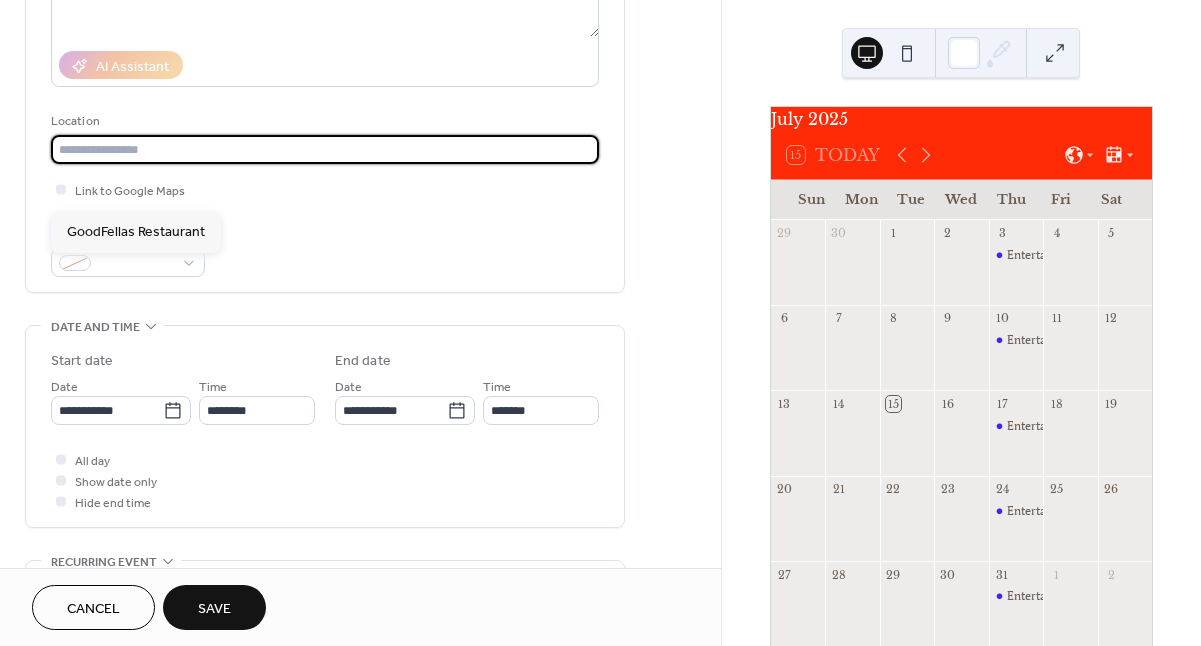 scroll, scrollTop: 329, scrollLeft: 0, axis: vertical 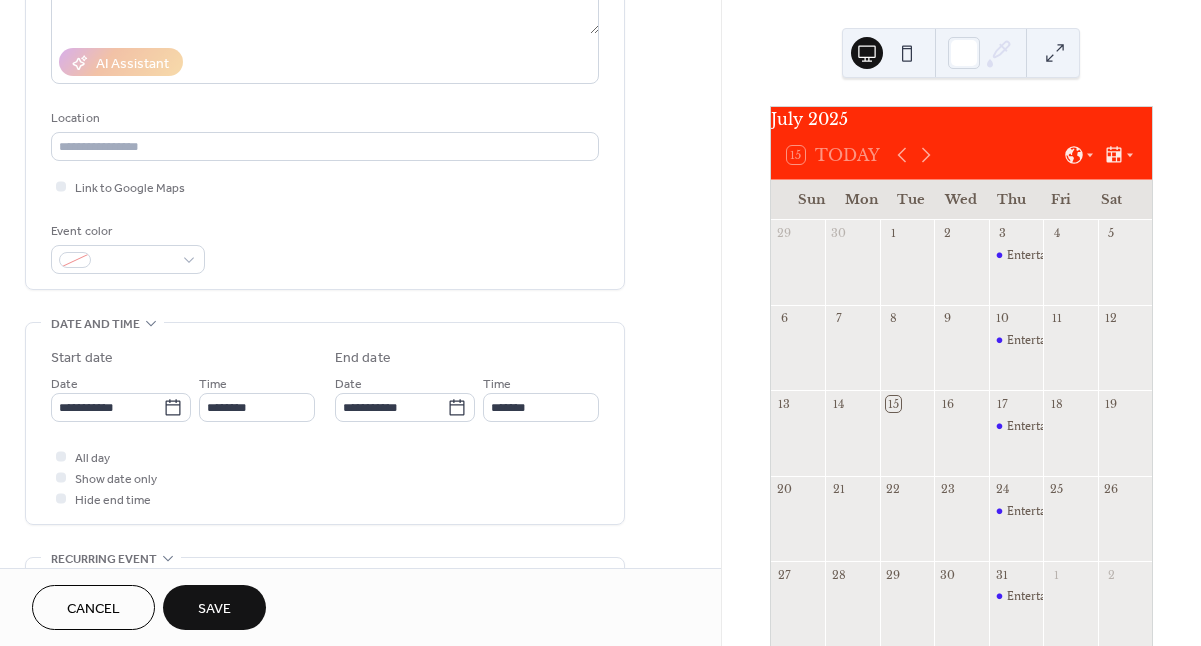 drag, startPoint x: 348, startPoint y: 222, endPoint x: 344, endPoint y: 264, distance: 42.190044 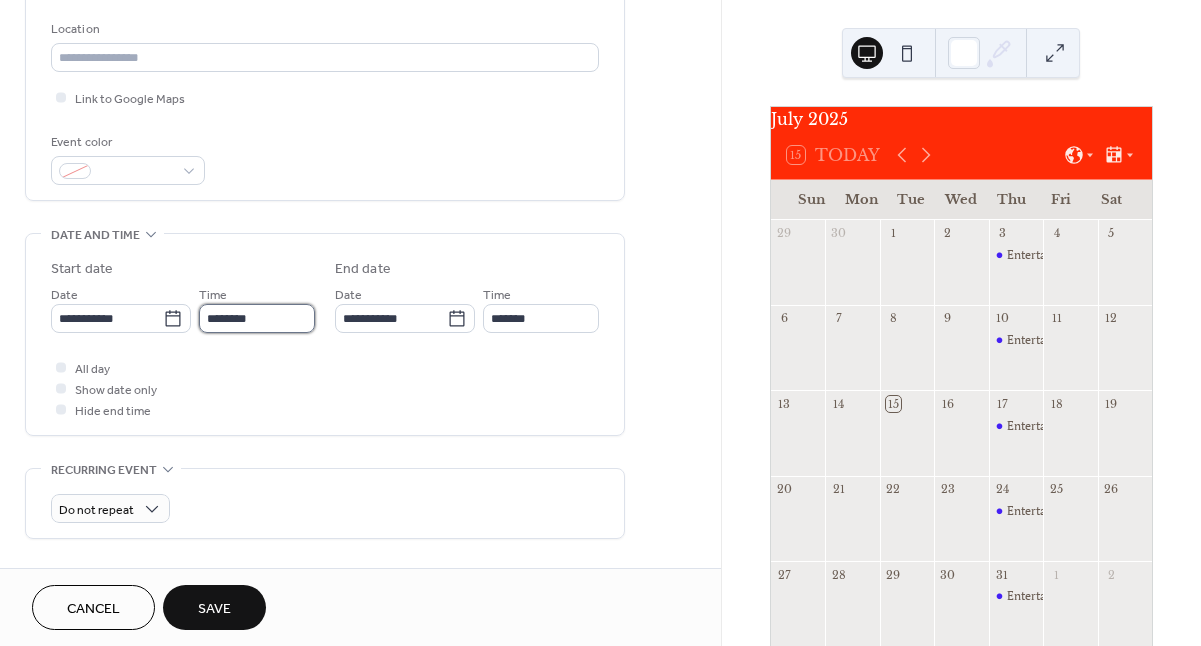 click on "********" at bounding box center (257, 318) 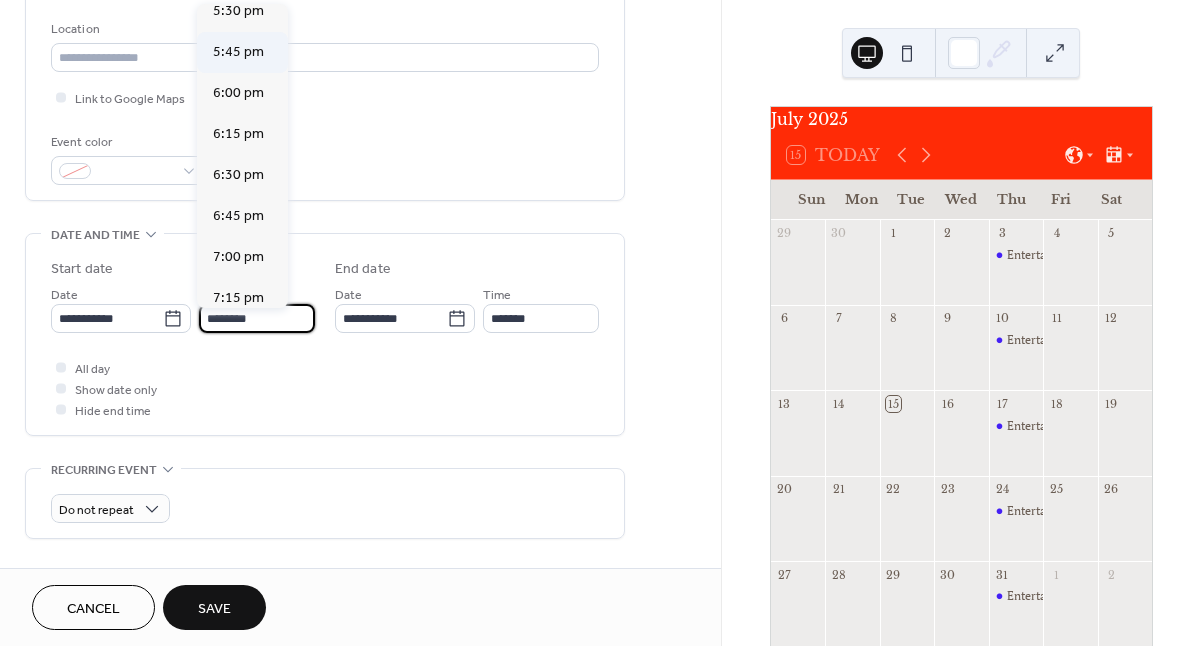 scroll, scrollTop: 2887, scrollLeft: 0, axis: vertical 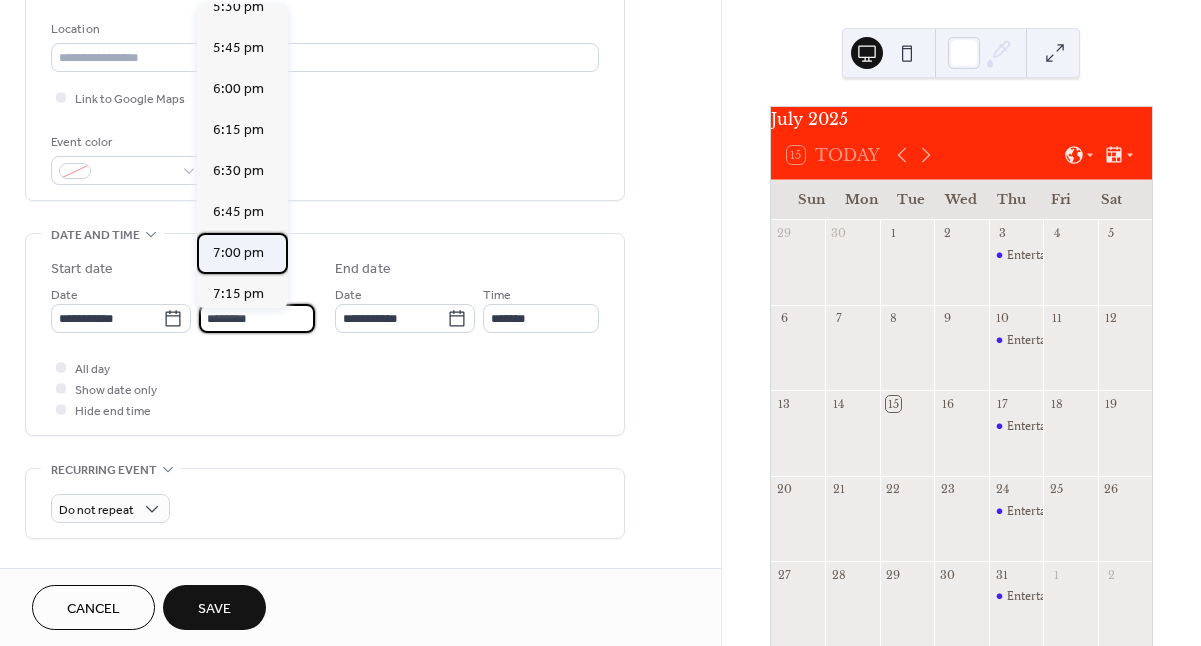 click on "7:00 pm" at bounding box center [238, 253] 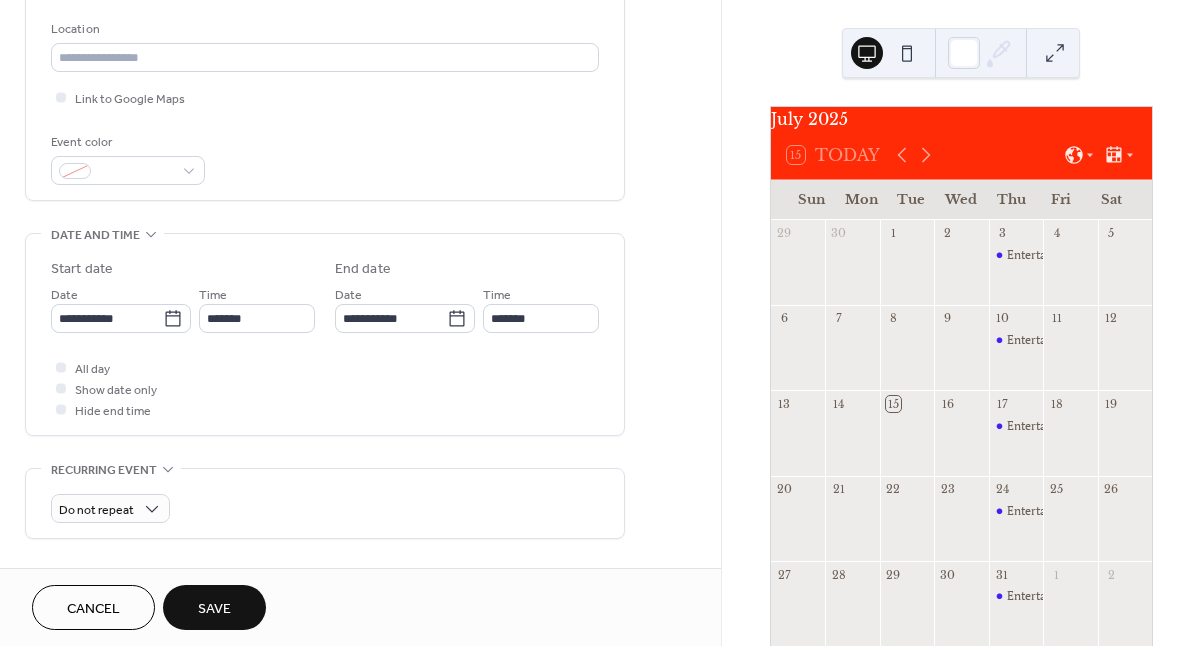 type on "*******" 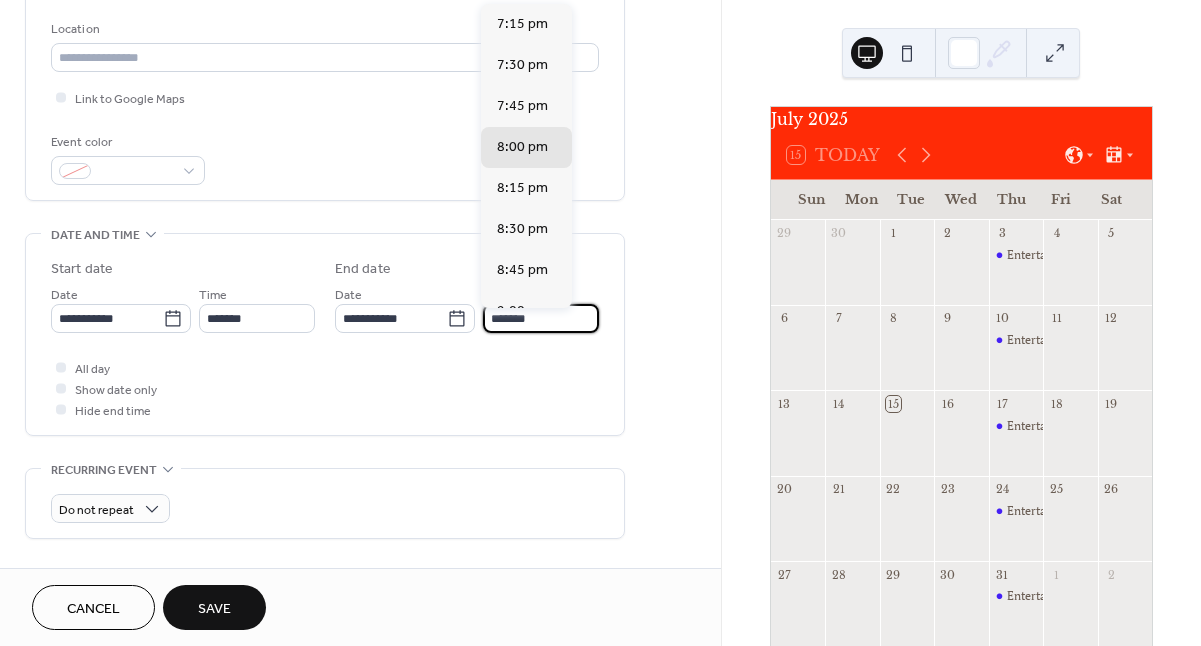 click on "*******" at bounding box center [541, 318] 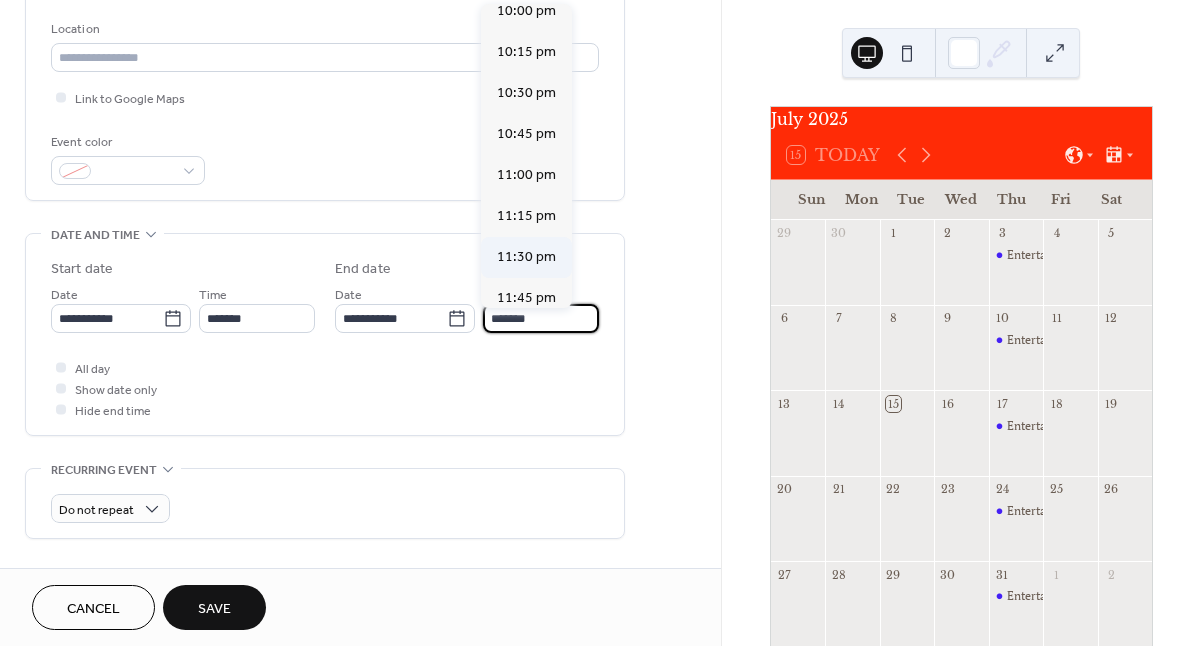 scroll, scrollTop: 465, scrollLeft: 0, axis: vertical 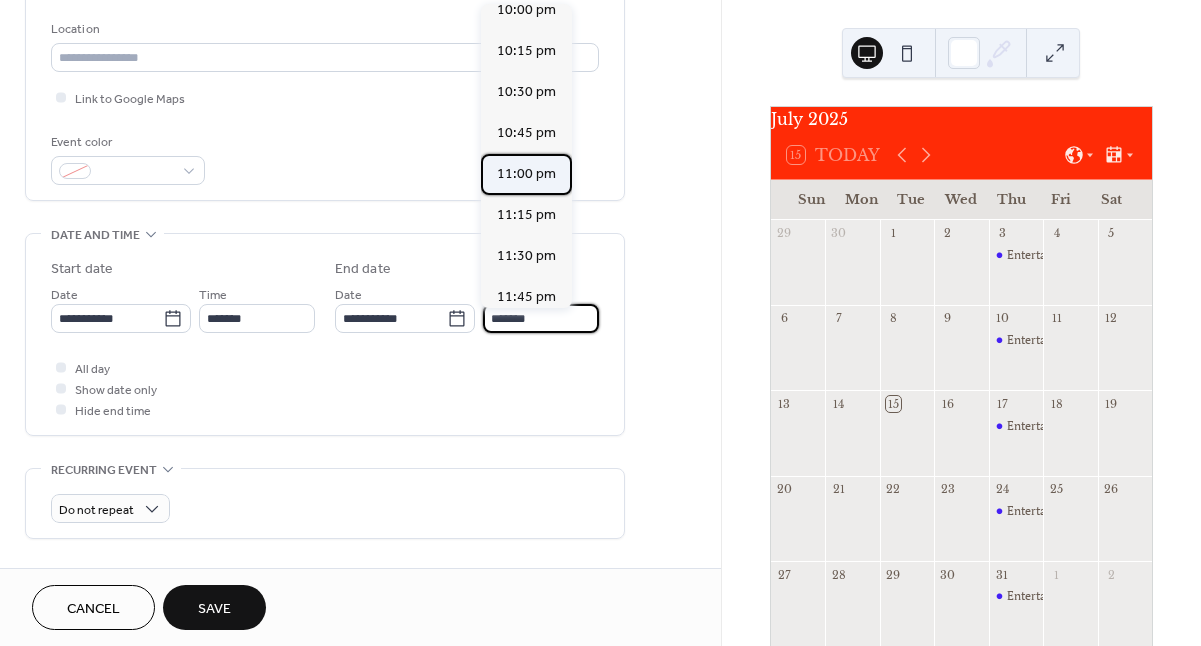 click on "11:00 pm" at bounding box center (526, 174) 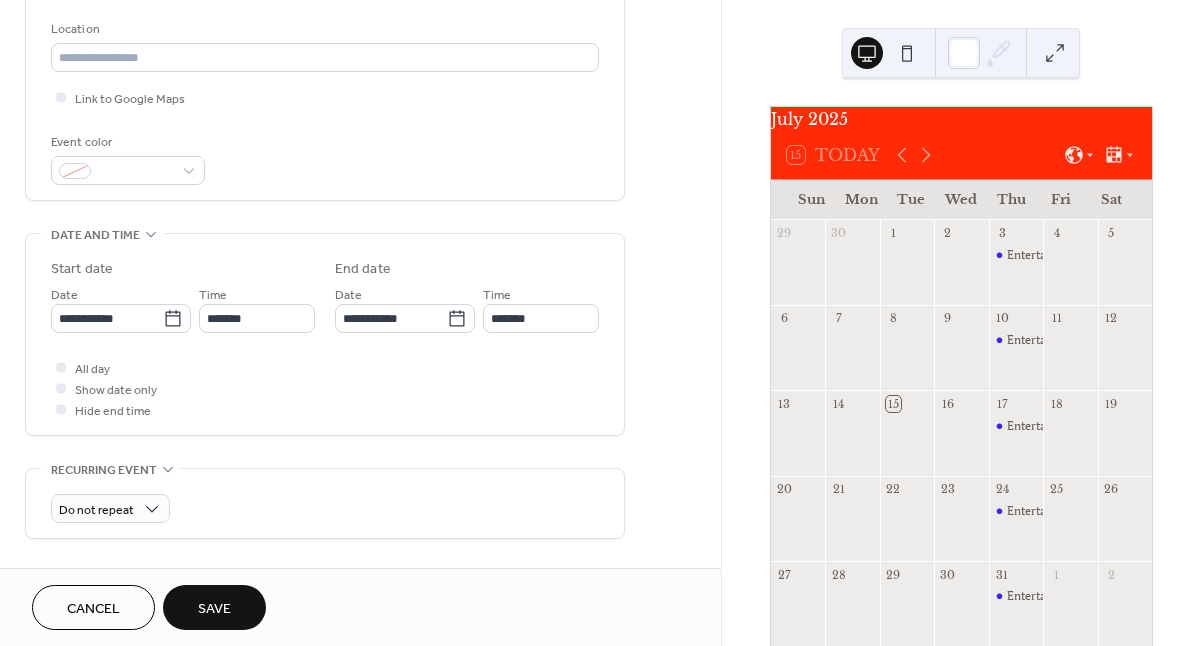 type on "********" 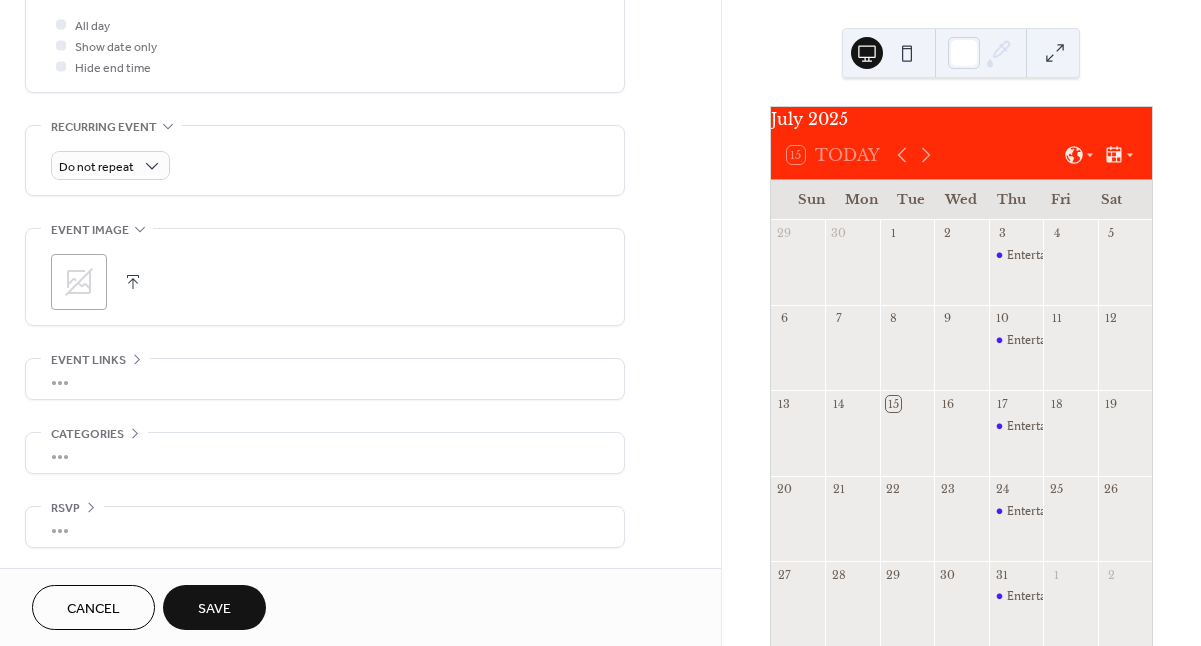 scroll, scrollTop: 767, scrollLeft: 0, axis: vertical 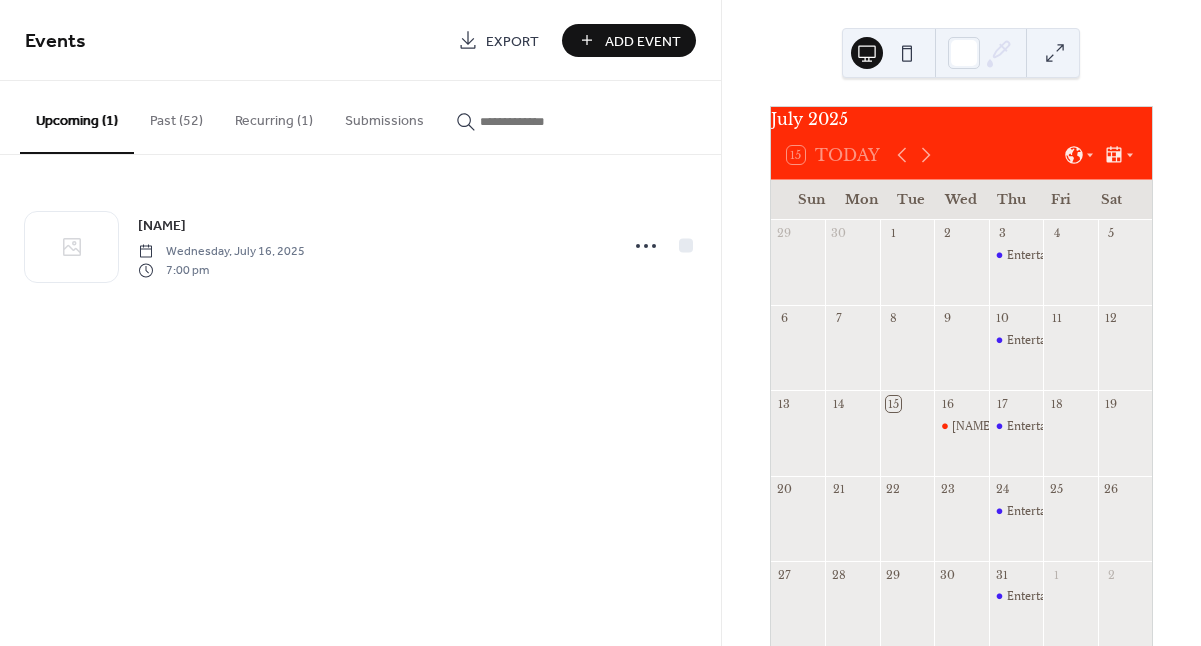 click on "Recurring (1)" at bounding box center (274, 116) 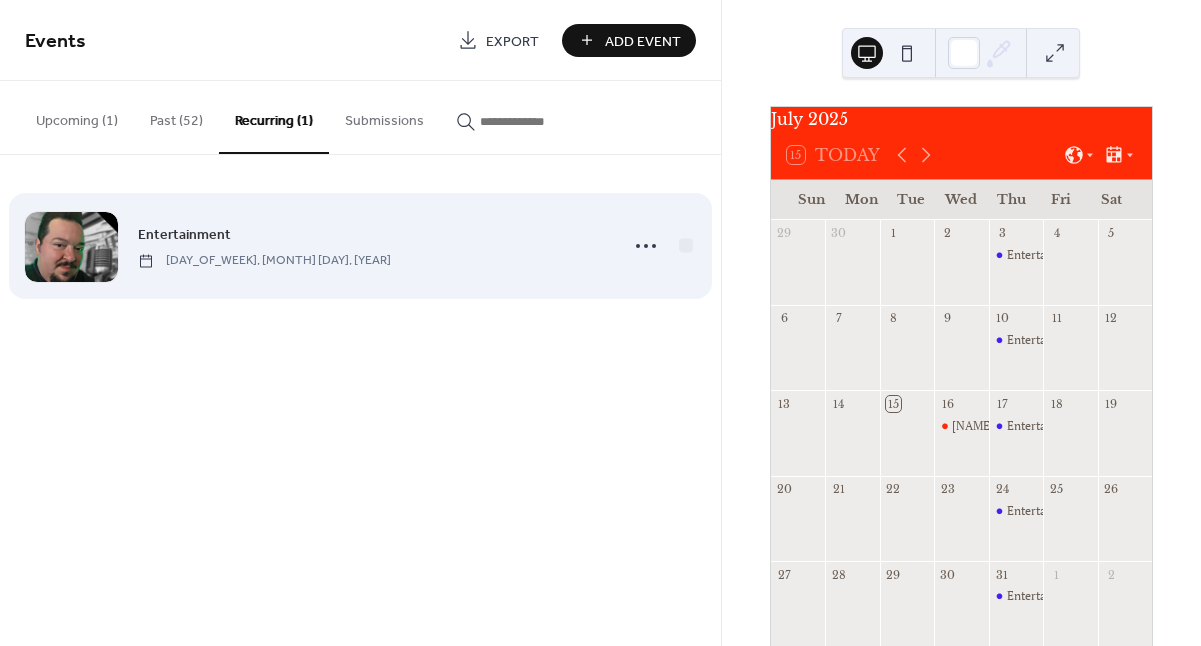click on "Entertainment" at bounding box center (184, 235) 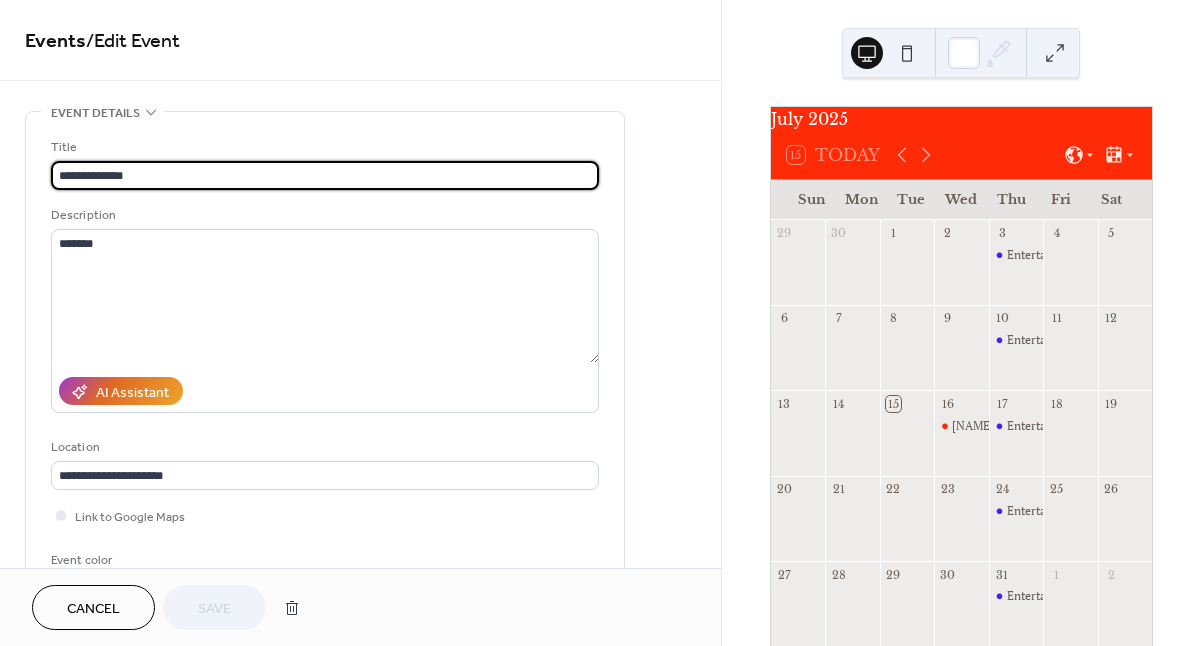 drag, startPoint x: 167, startPoint y: 177, endPoint x: -17, endPoint y: 161, distance: 184.69434 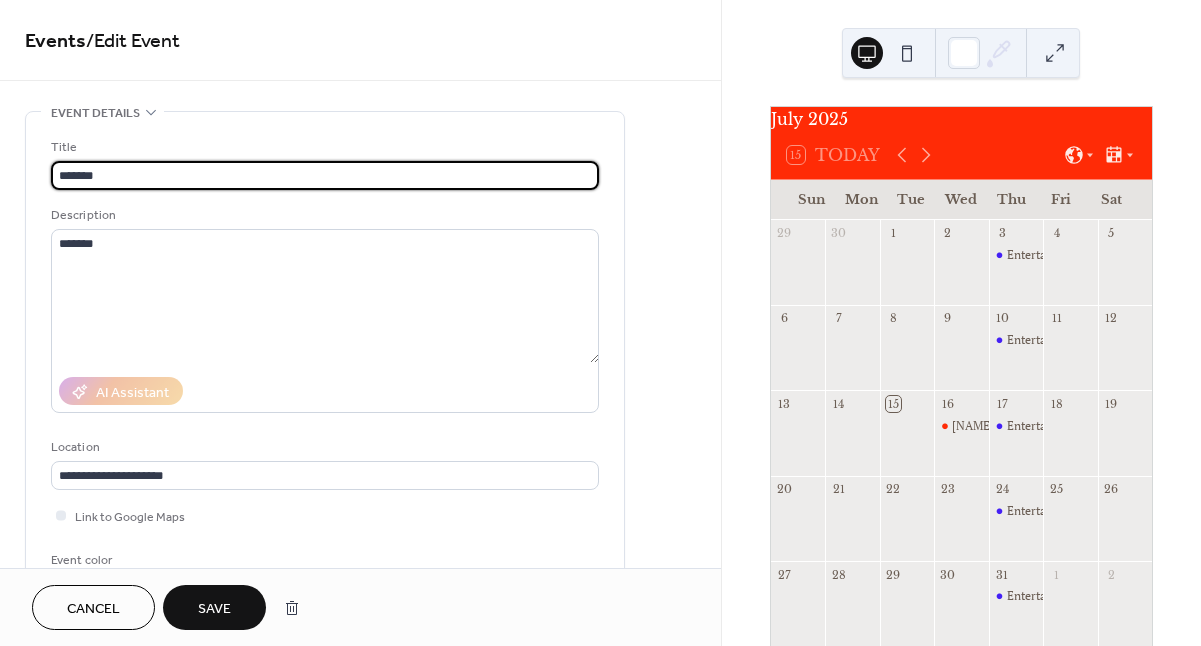 type on "*******" 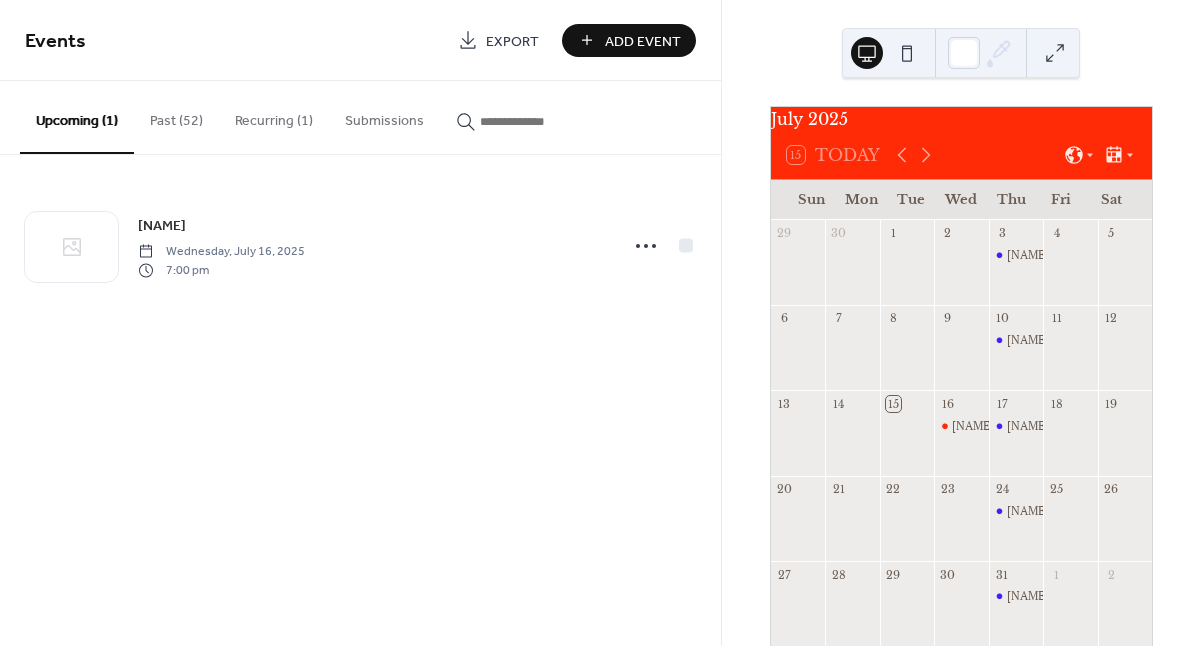 click on "Recurring (1)" at bounding box center (274, 116) 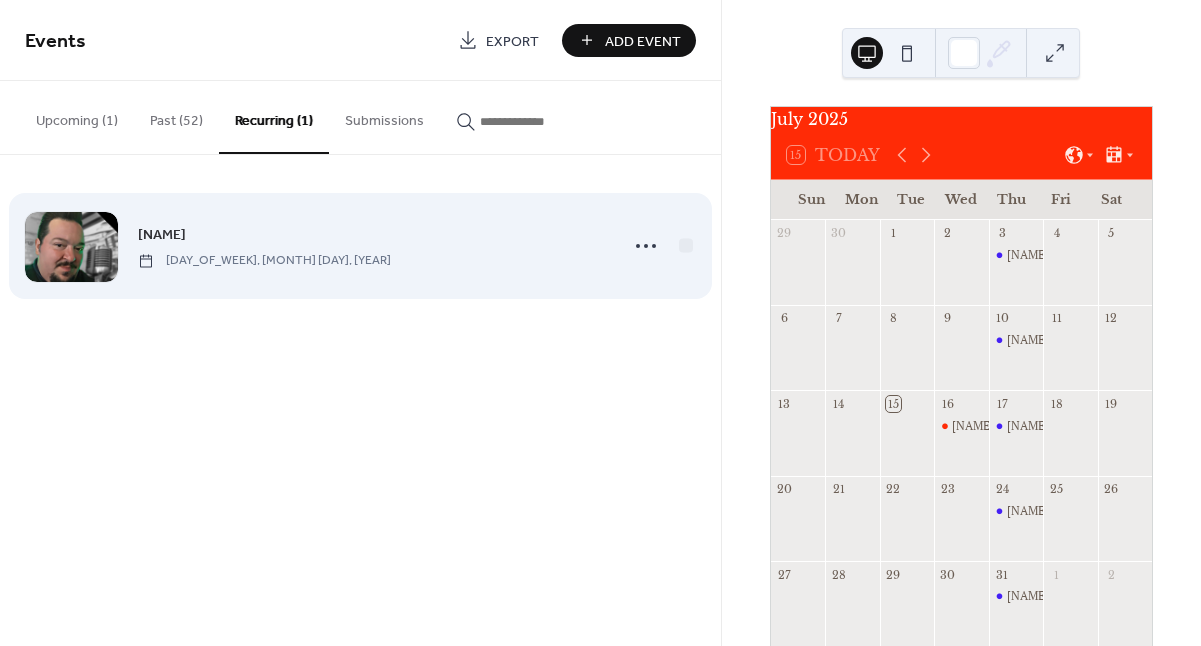 click on "[NAME] [DAY_OF_WEEK], [MONTH] [DAY], [YEAR]" at bounding box center (360, 246) 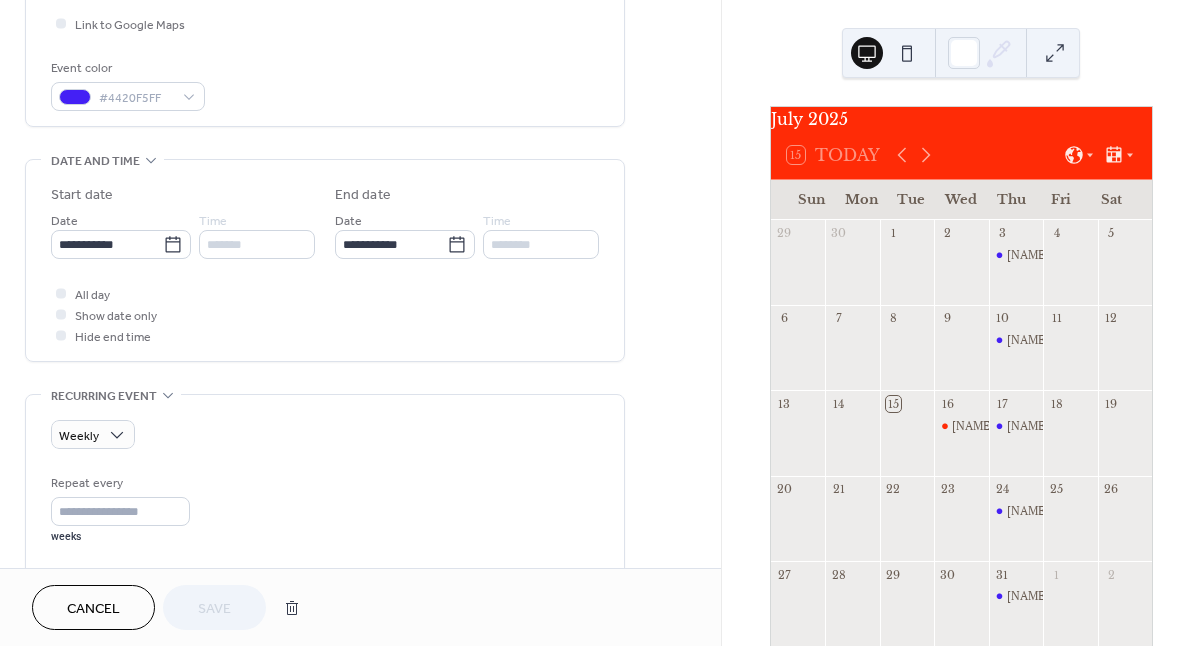 scroll, scrollTop: 493, scrollLeft: 0, axis: vertical 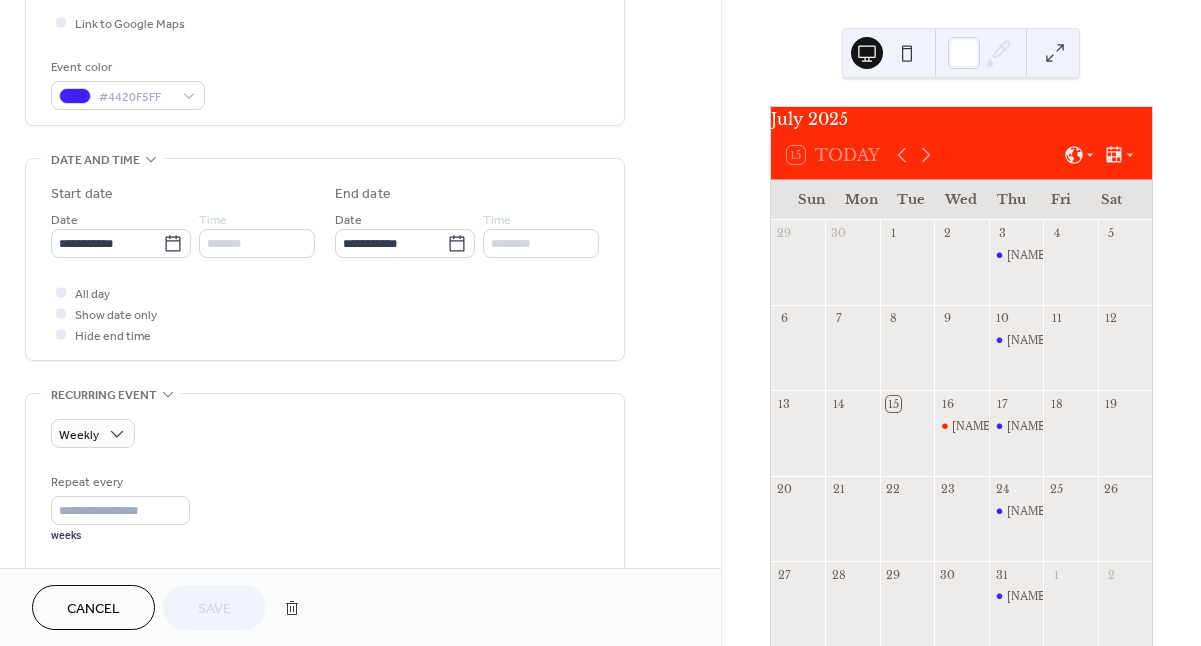 click on "*******" at bounding box center [257, 243] 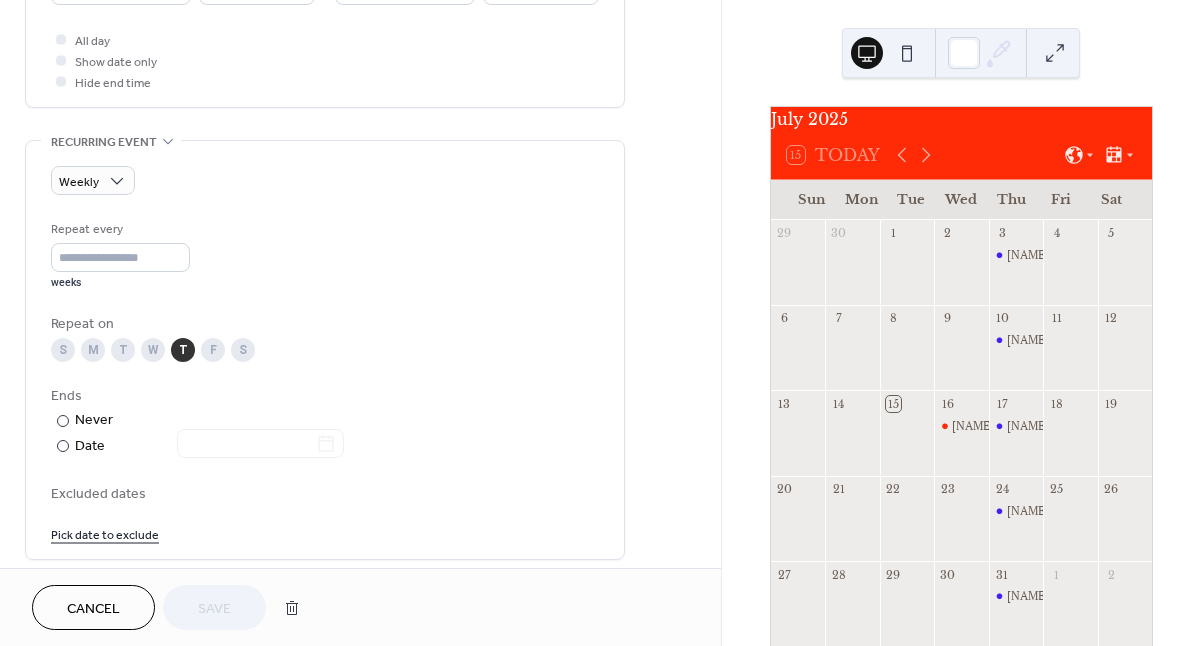 scroll, scrollTop: 747, scrollLeft: 0, axis: vertical 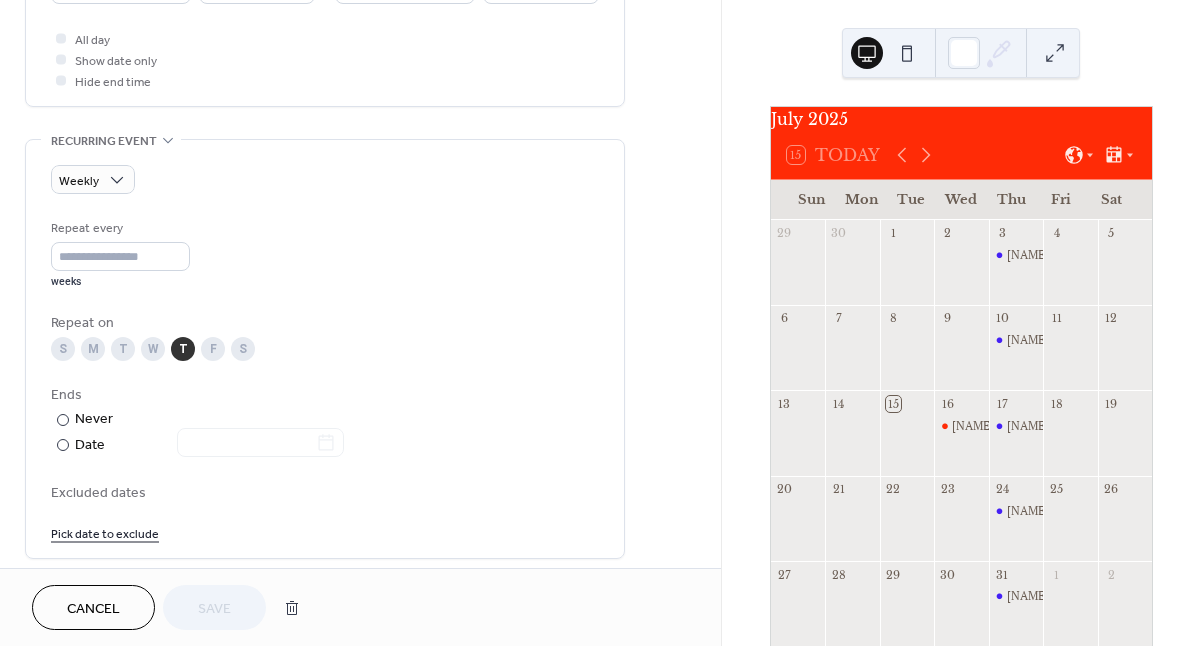 click on "Cancel" at bounding box center (93, 609) 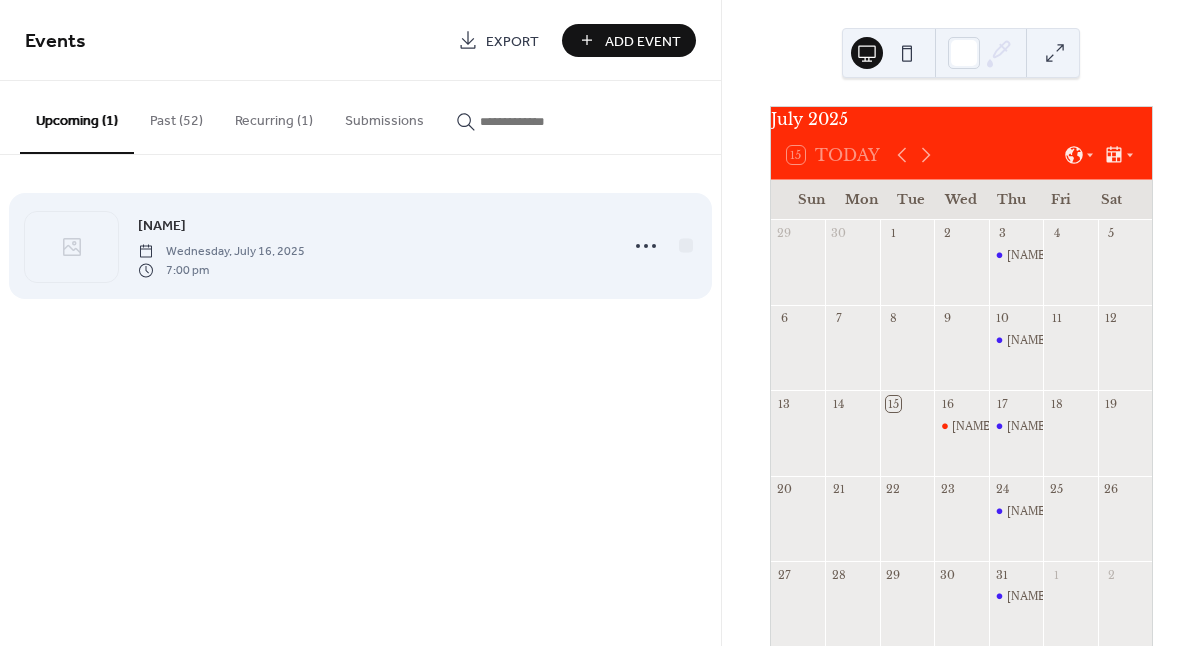 click on "[NAME]" at bounding box center [162, 226] 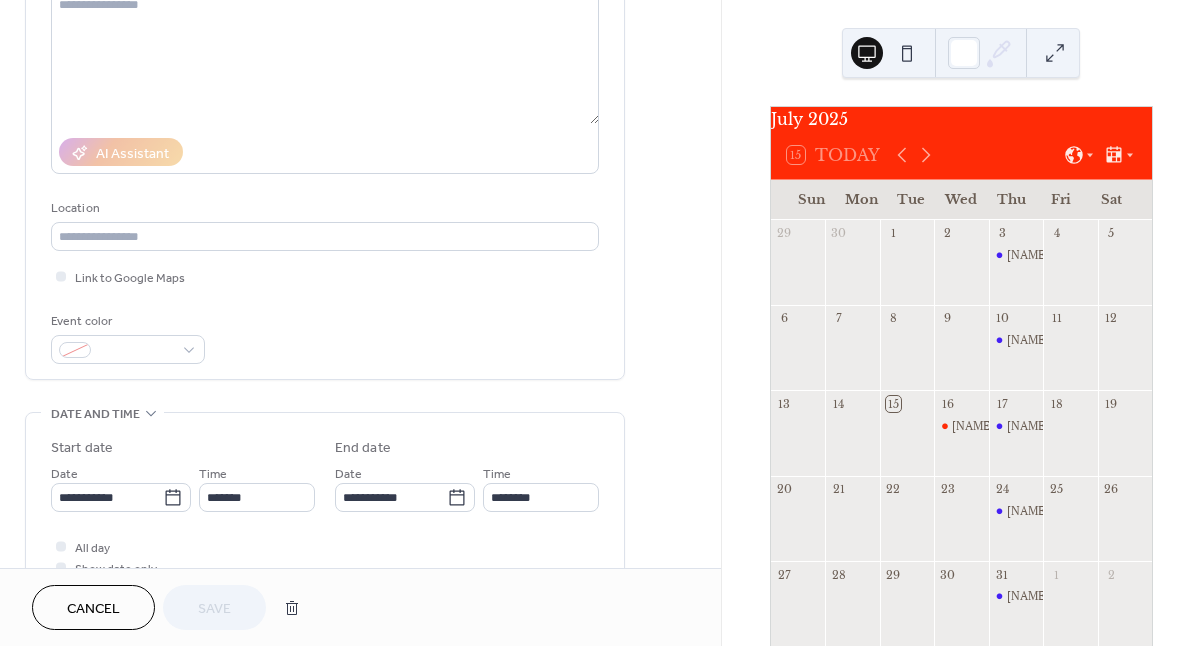 scroll, scrollTop: 435, scrollLeft: 0, axis: vertical 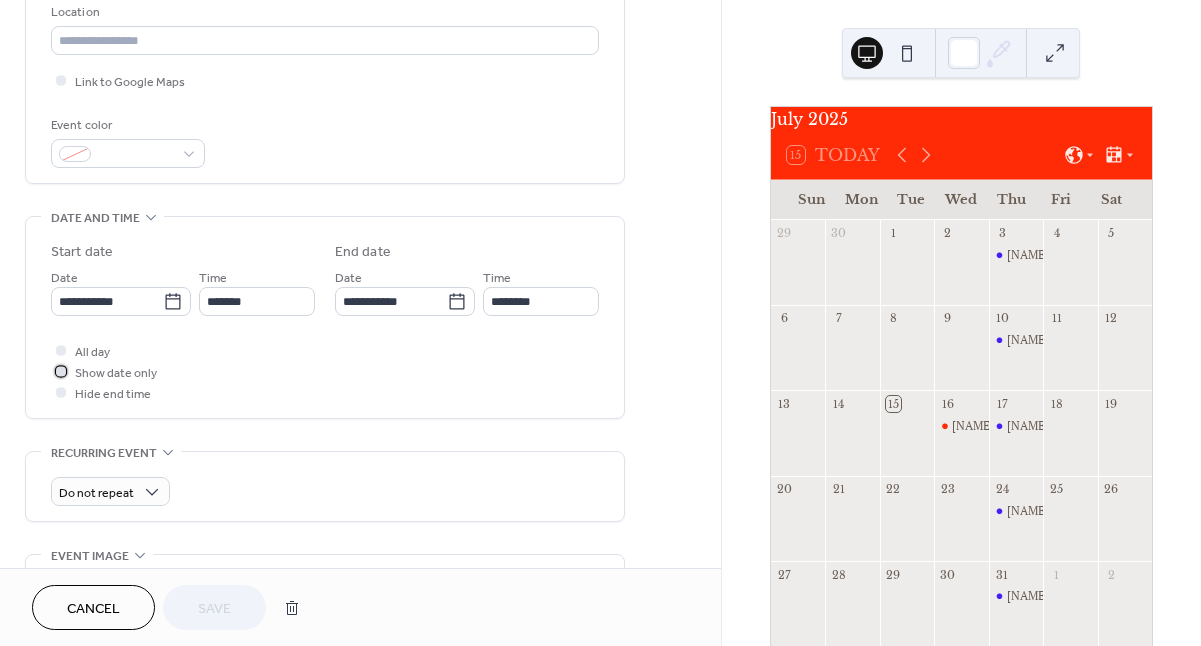 click at bounding box center (61, 371) 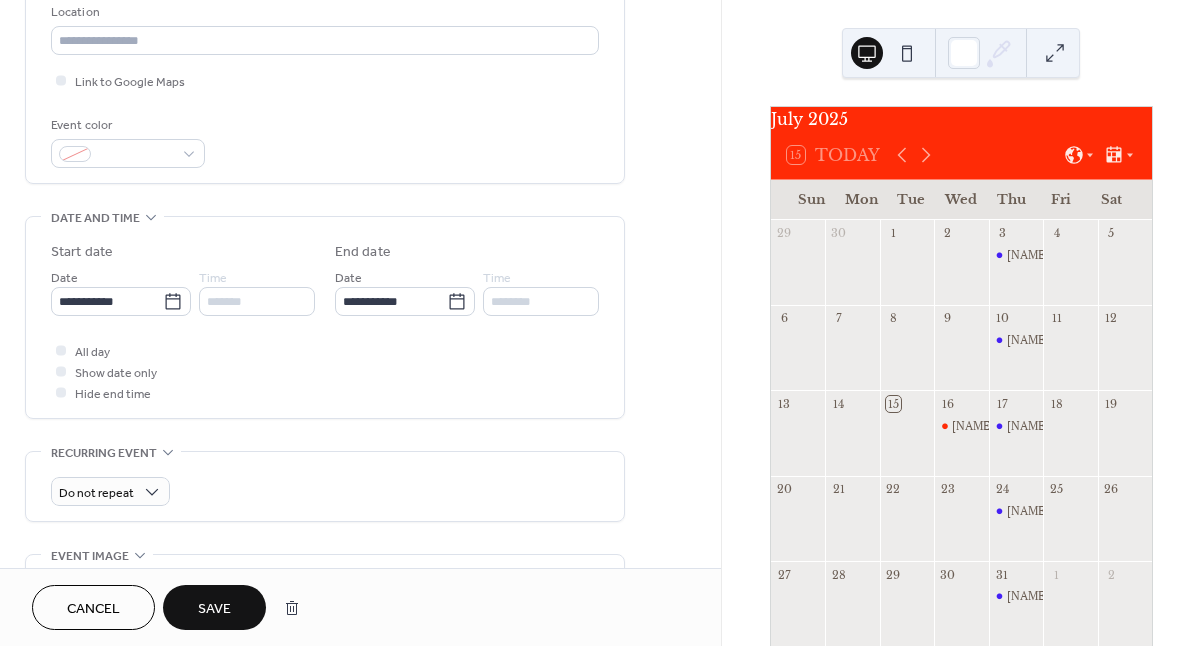 click on "Save" at bounding box center [214, 609] 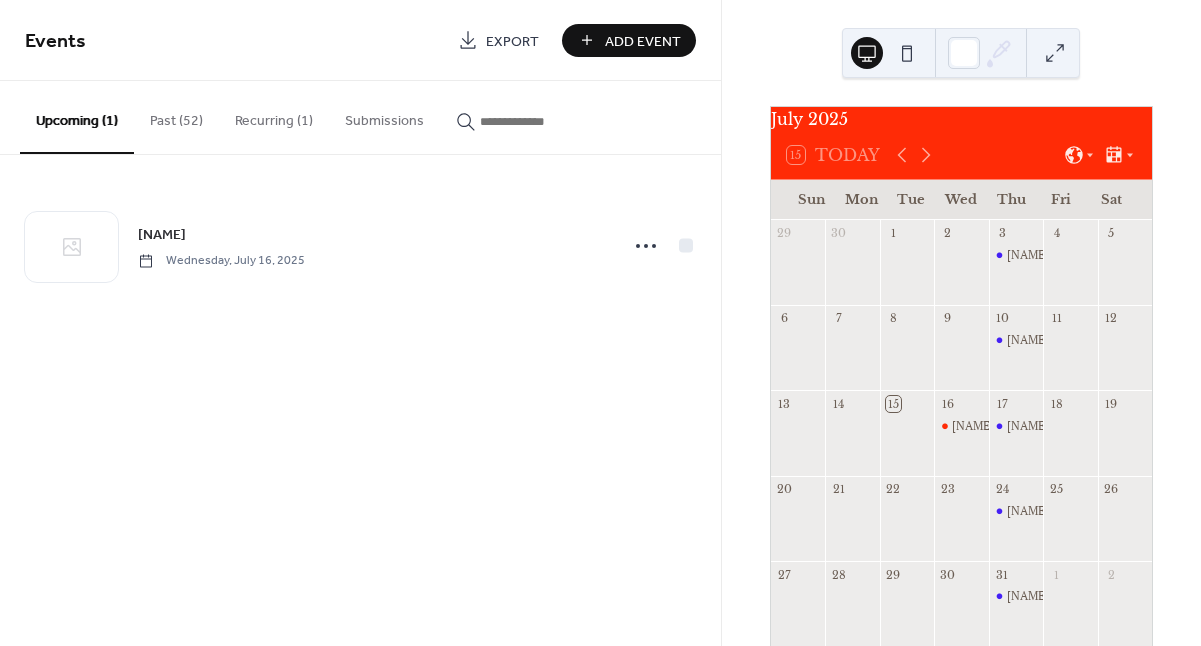 click on "Add Event" at bounding box center [643, 41] 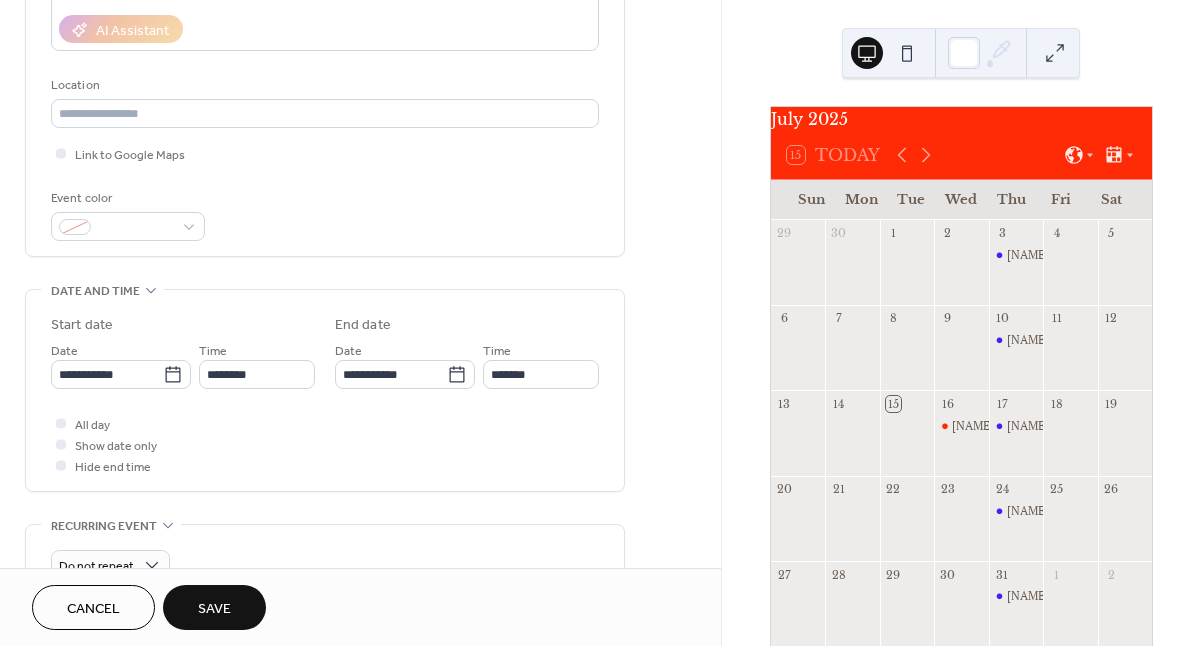 scroll, scrollTop: 373, scrollLeft: 0, axis: vertical 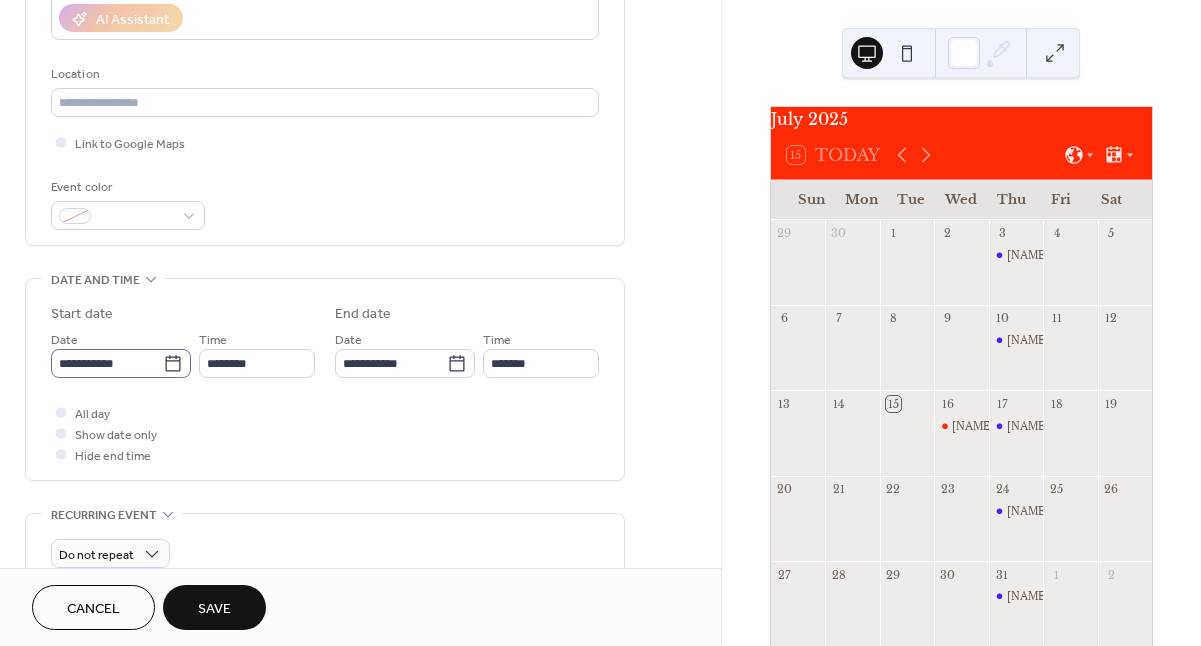 type on "*********" 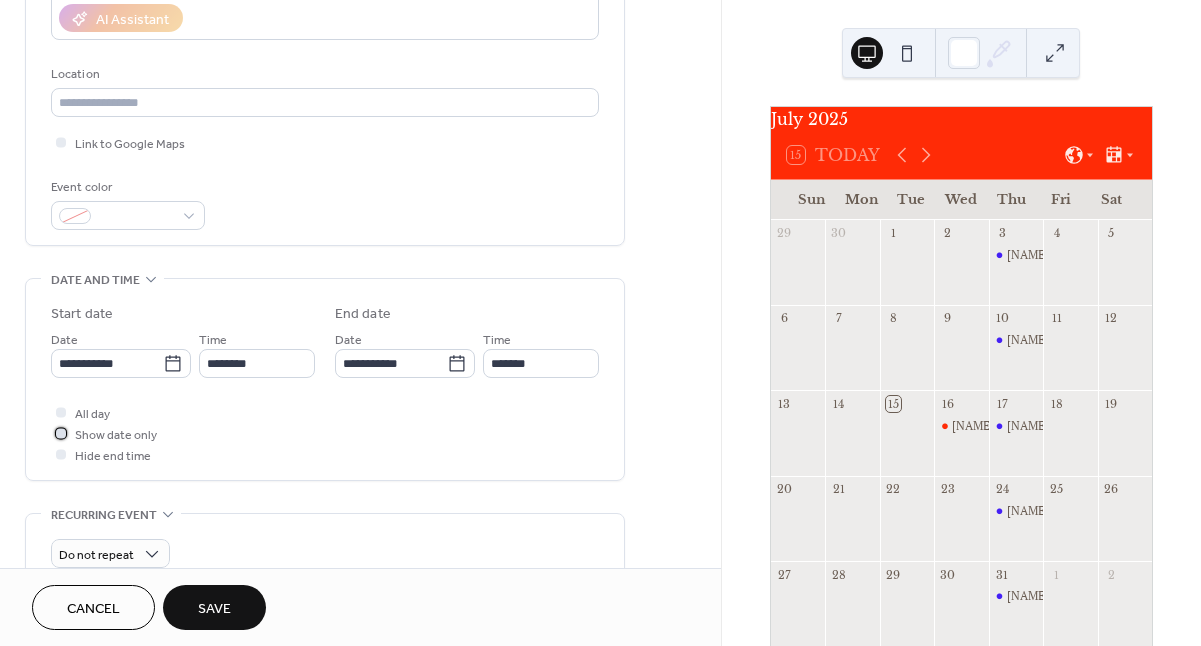 click at bounding box center [61, 433] 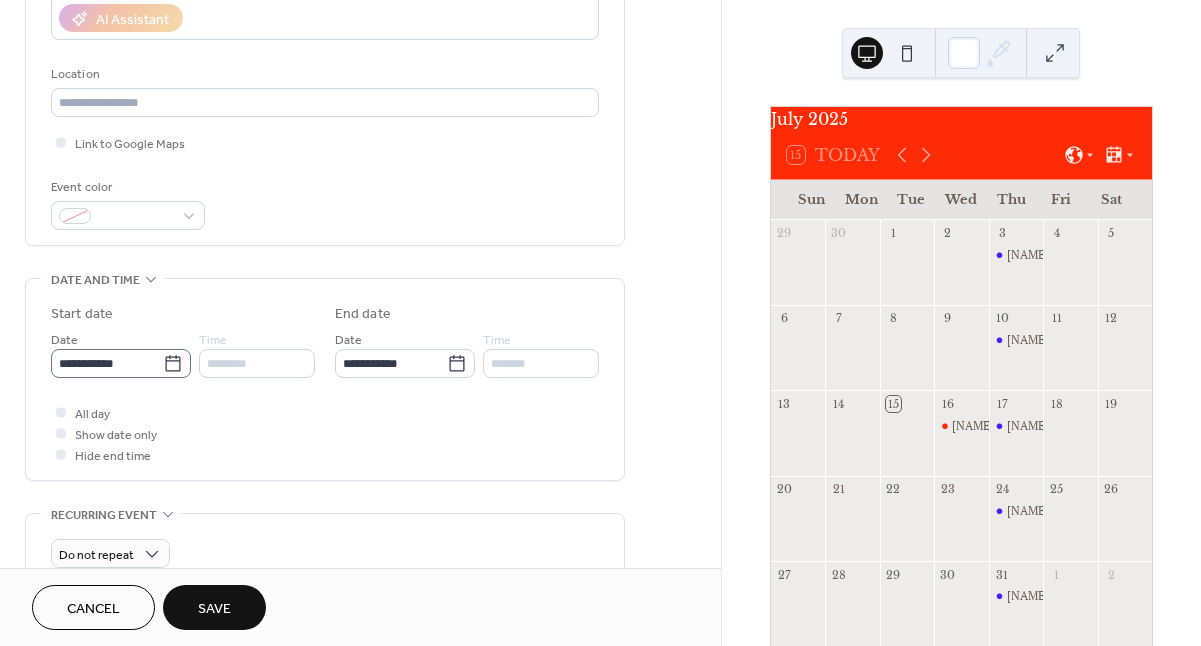 click 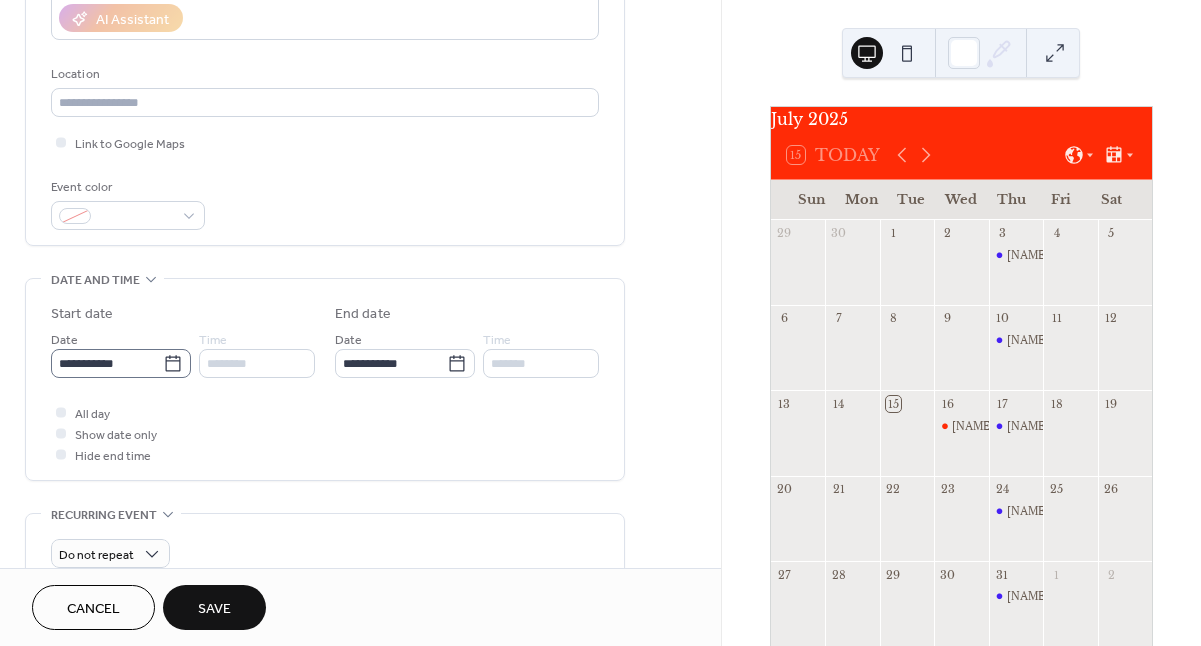 click on "**********" at bounding box center (107, 363) 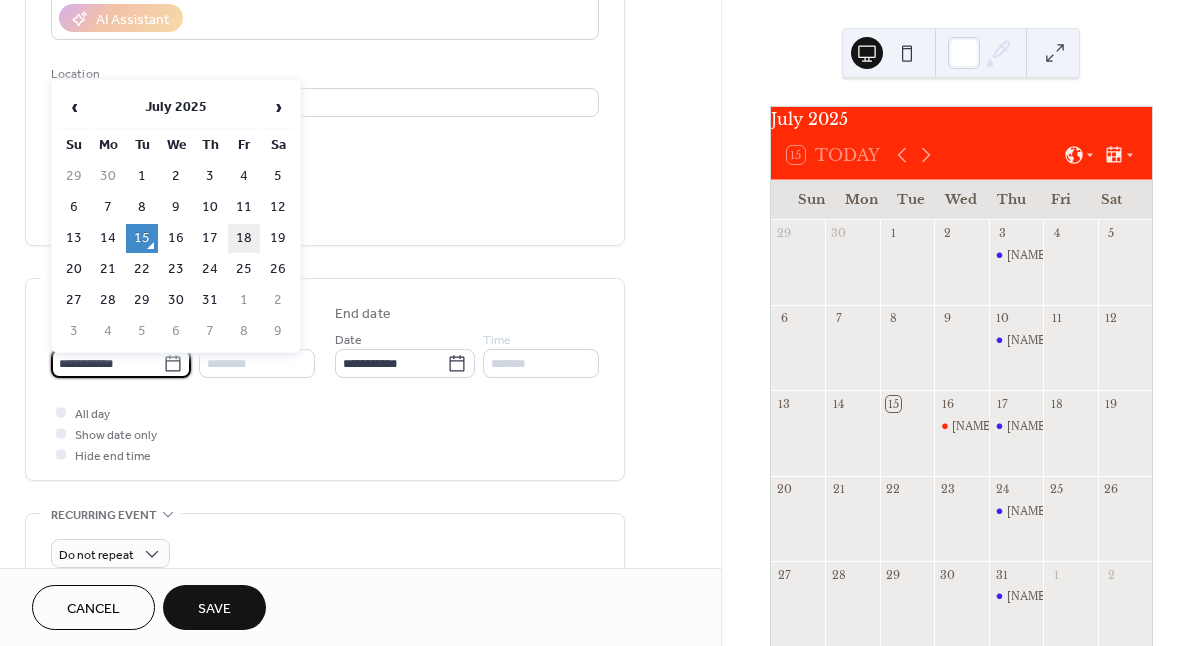 click on "18" at bounding box center (244, 238) 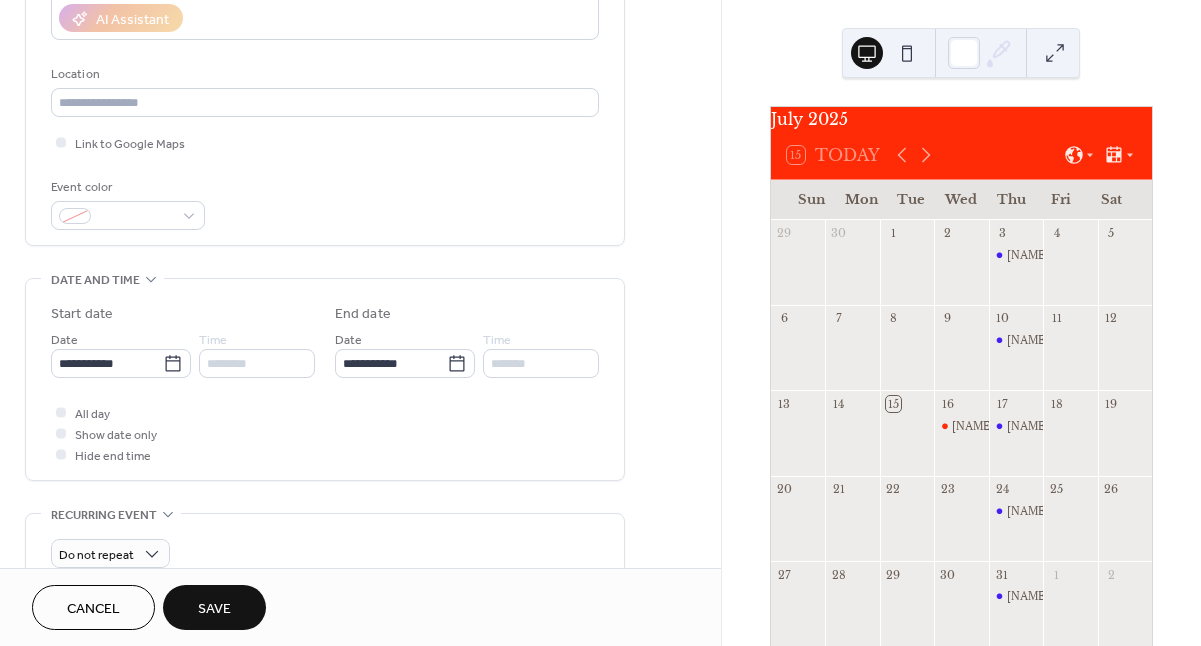 type on "**********" 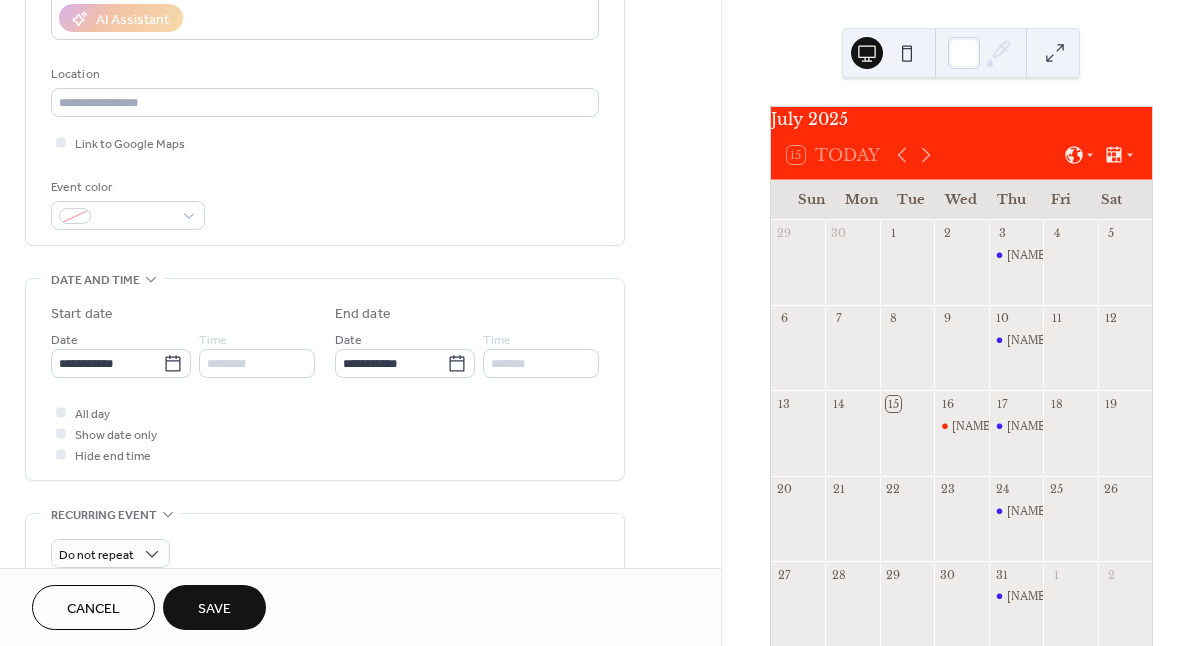 type on "**********" 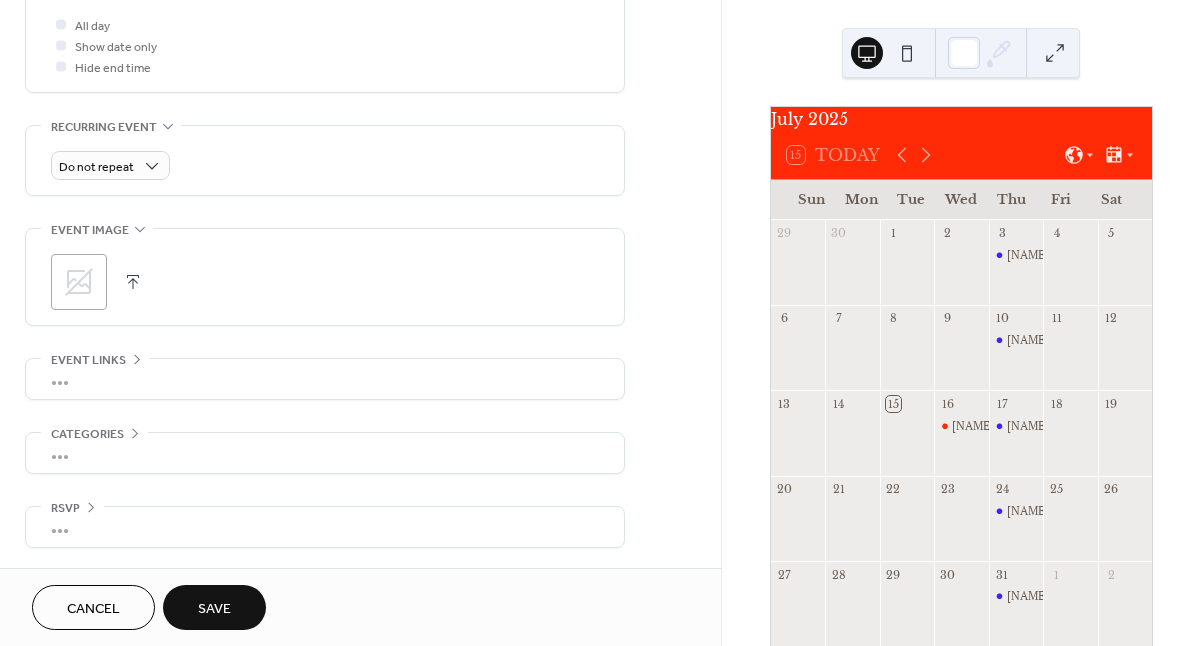 scroll, scrollTop: 767, scrollLeft: 0, axis: vertical 